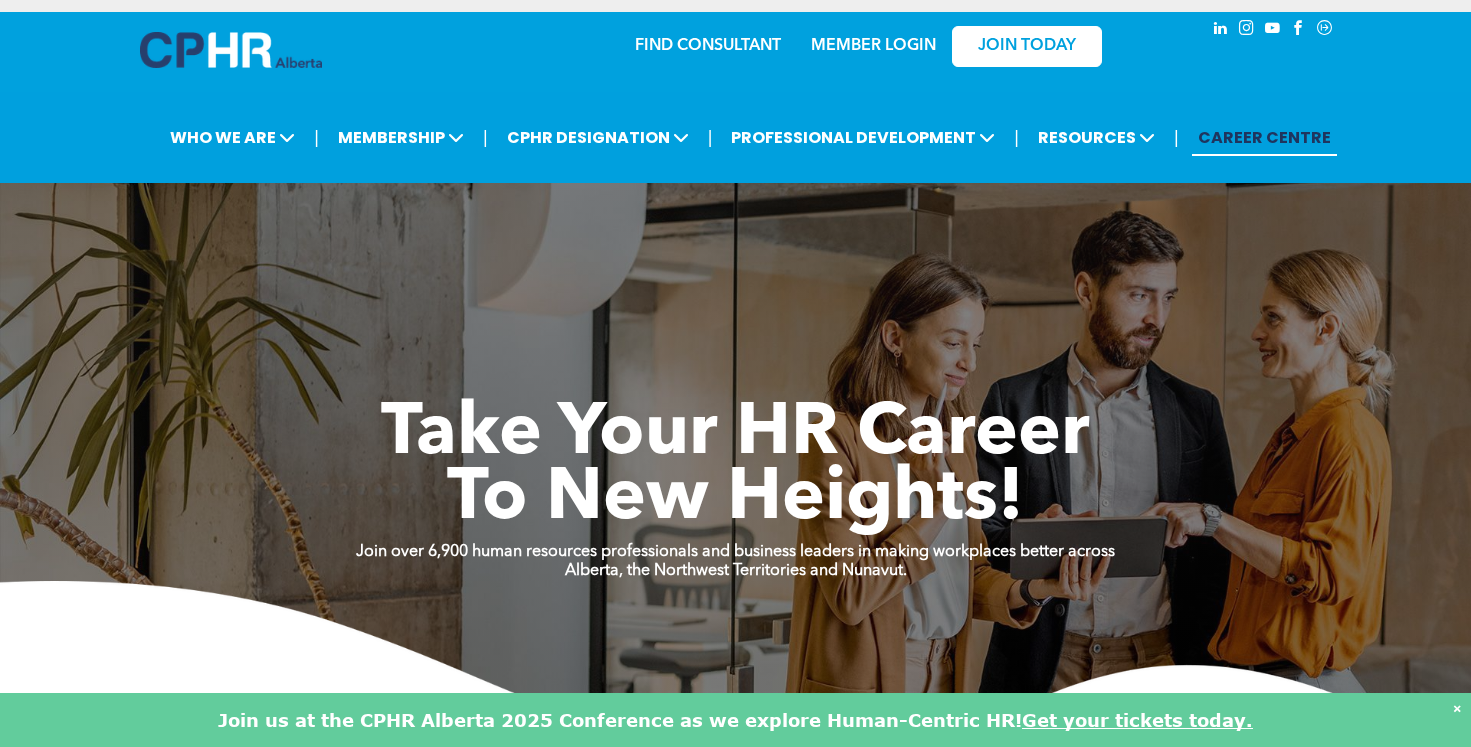 scroll, scrollTop: 0, scrollLeft: 0, axis: both 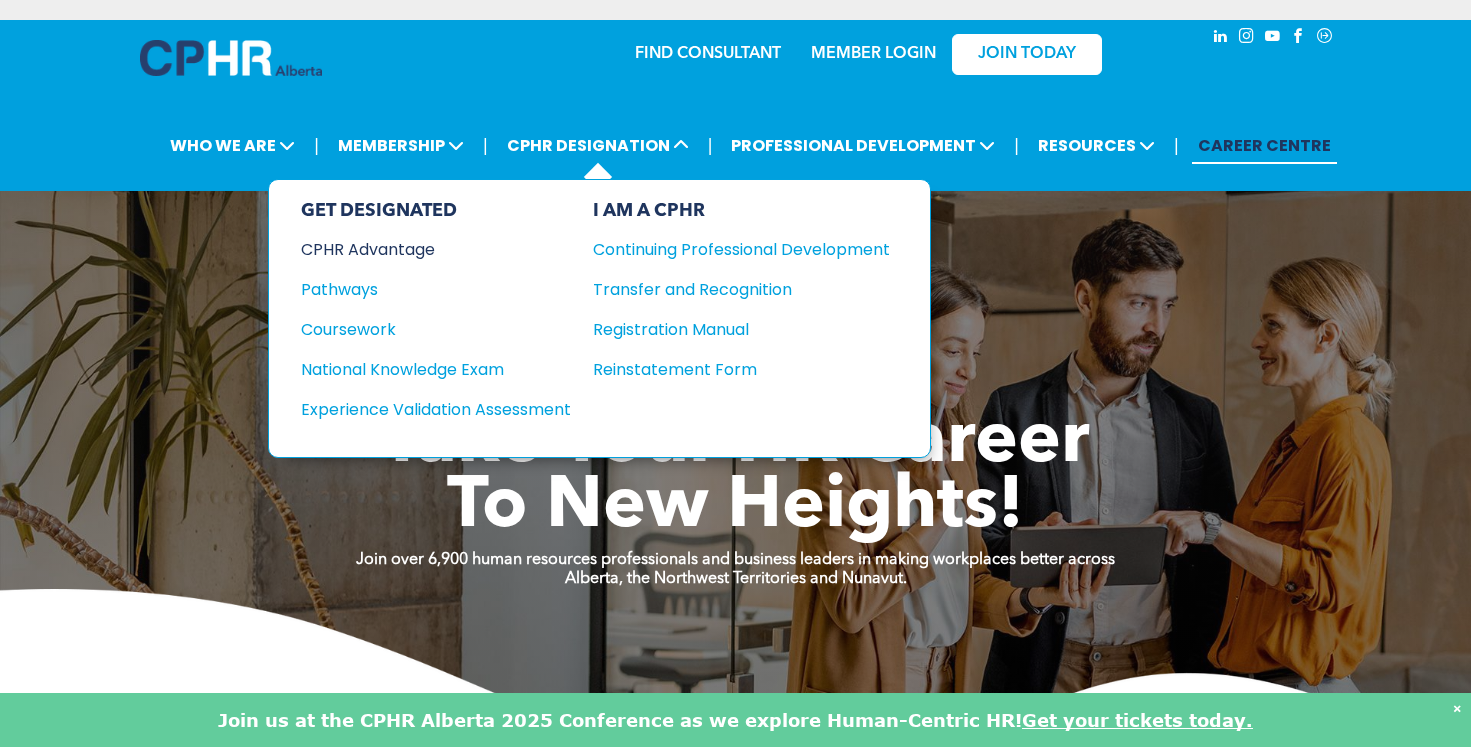 click on "CPHR Advantage" at bounding box center [422, 249] 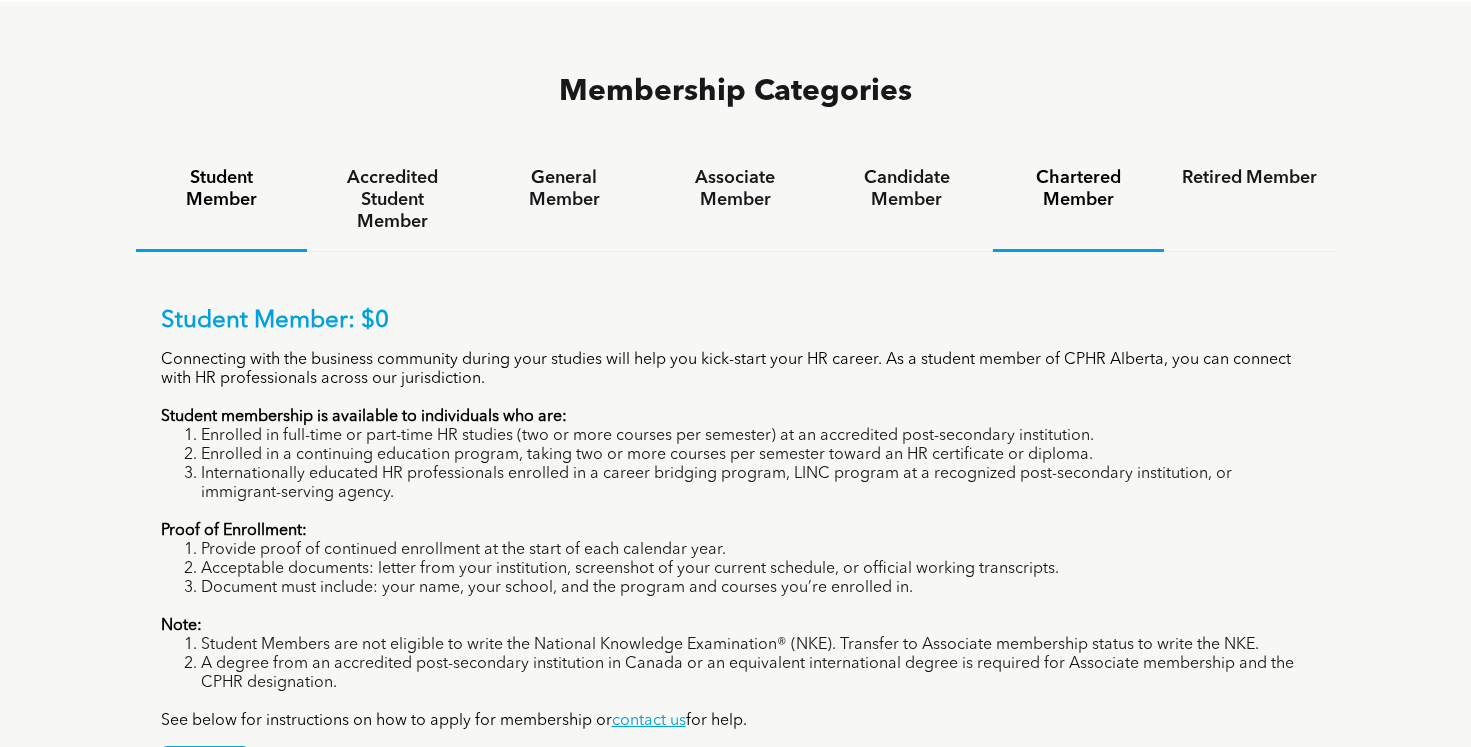 scroll, scrollTop: 1218, scrollLeft: 0, axis: vertical 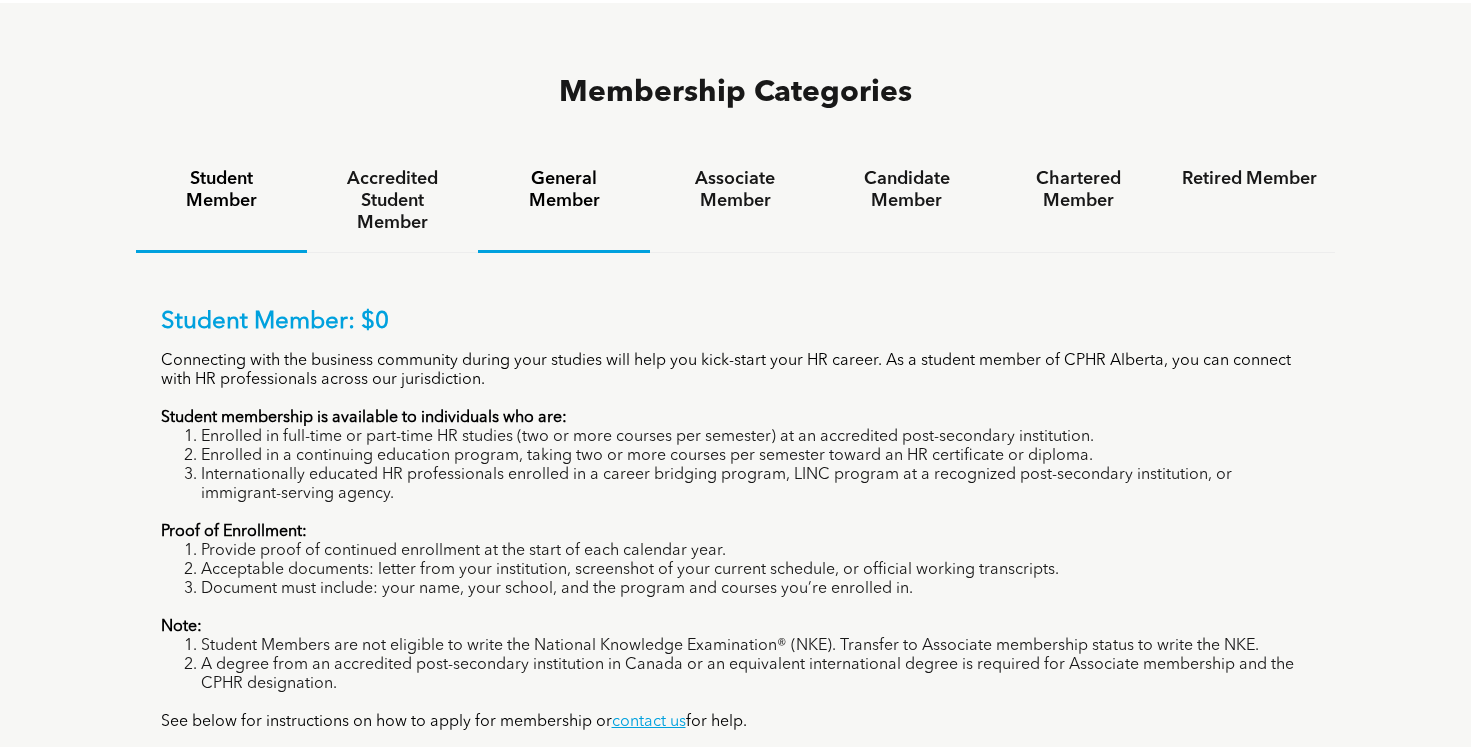 click on "General Member" at bounding box center (563, 190) 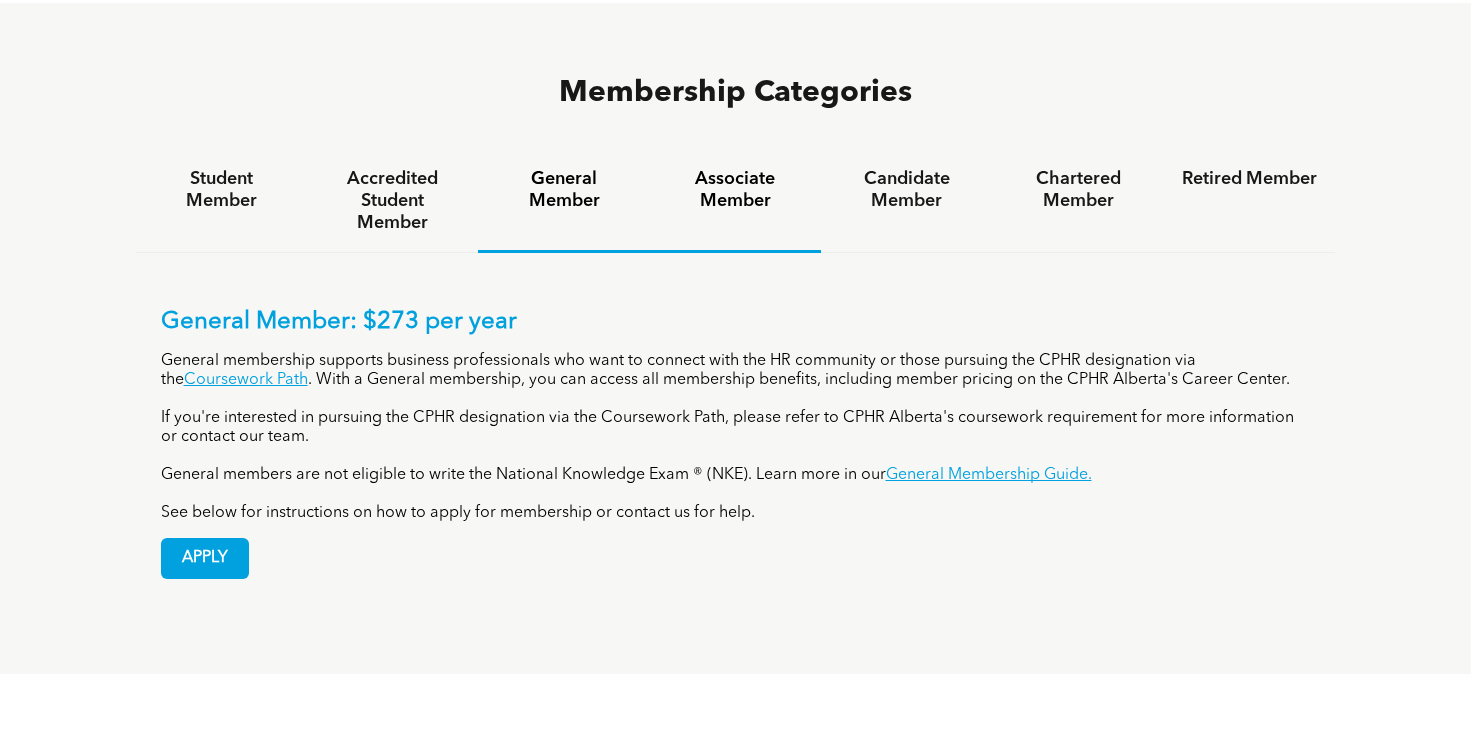 click on "Associate Member" at bounding box center [735, 201] 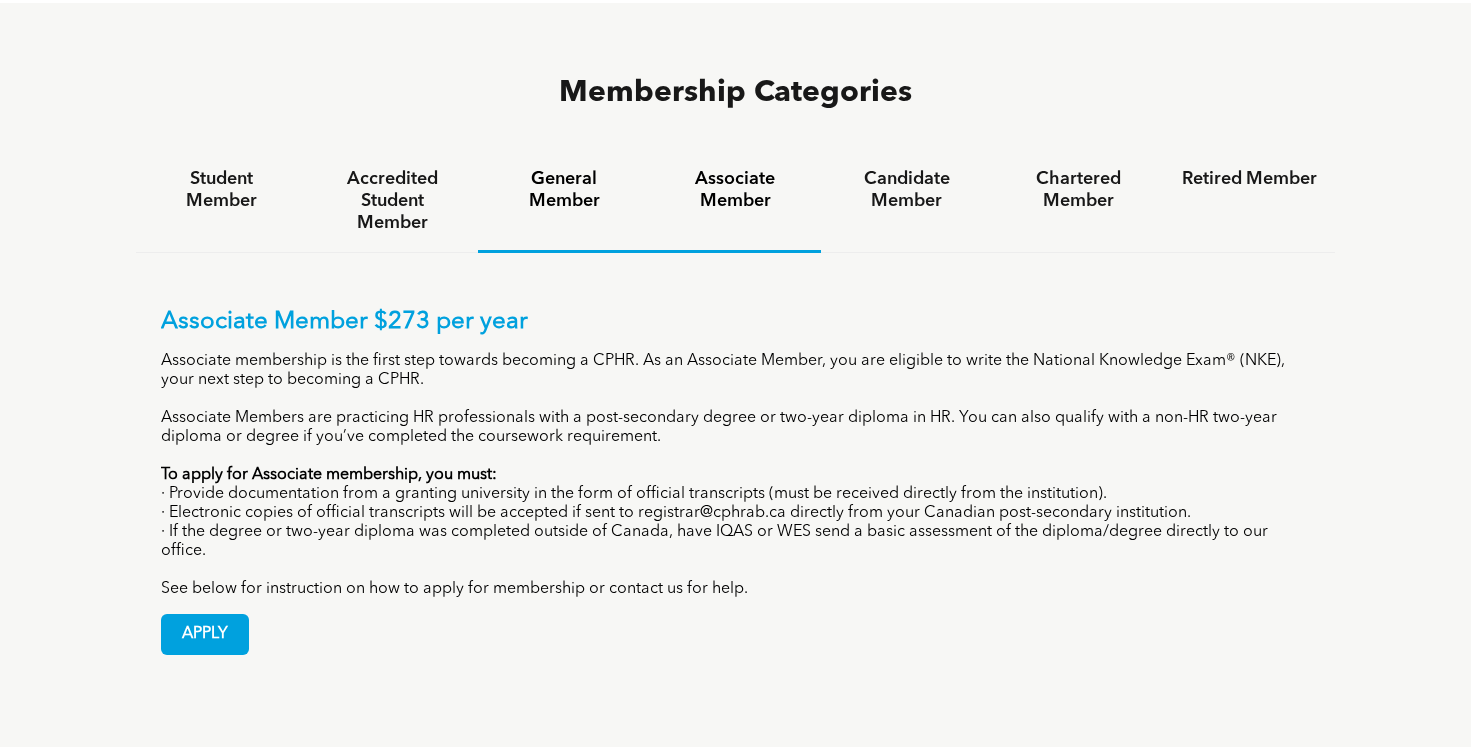 click on "General Member" at bounding box center [563, 190] 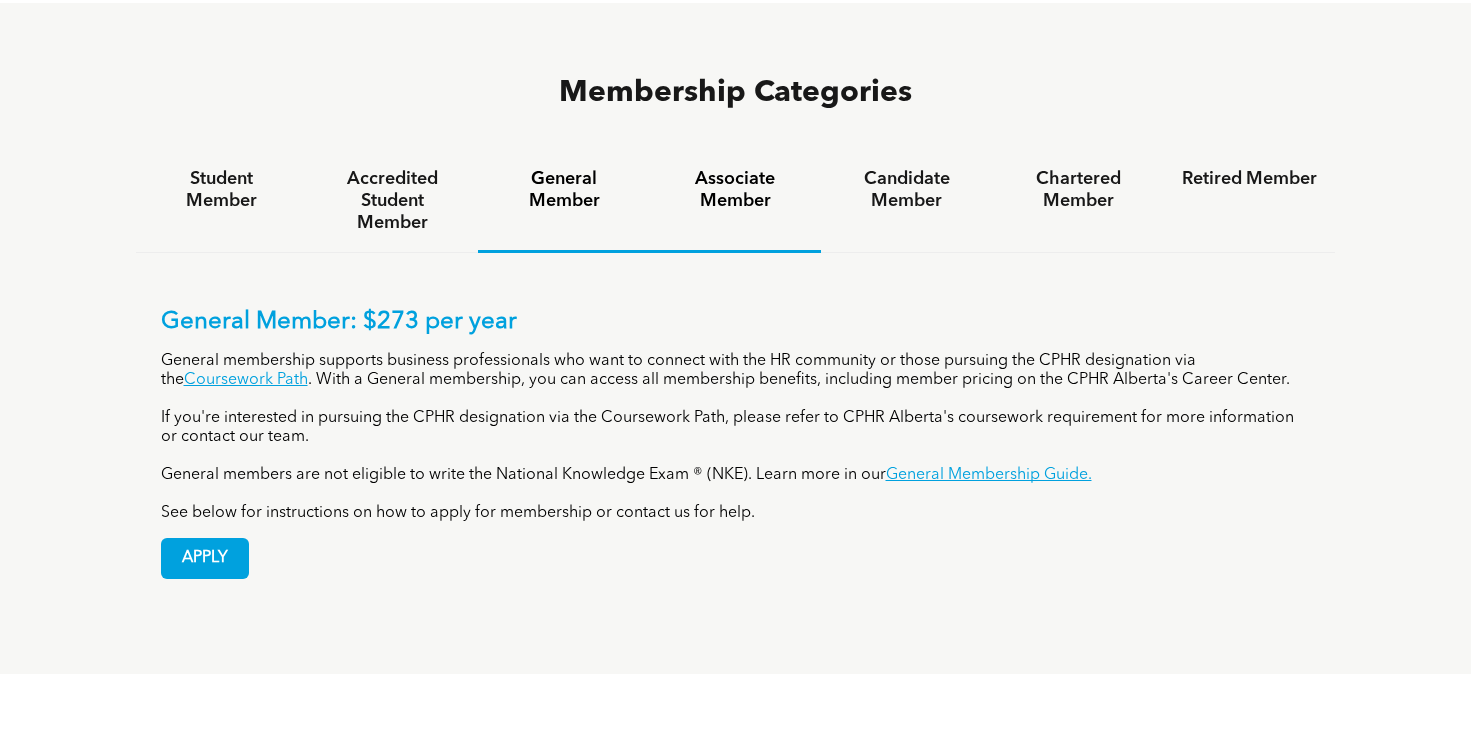 click on "Associate Member" at bounding box center (735, 190) 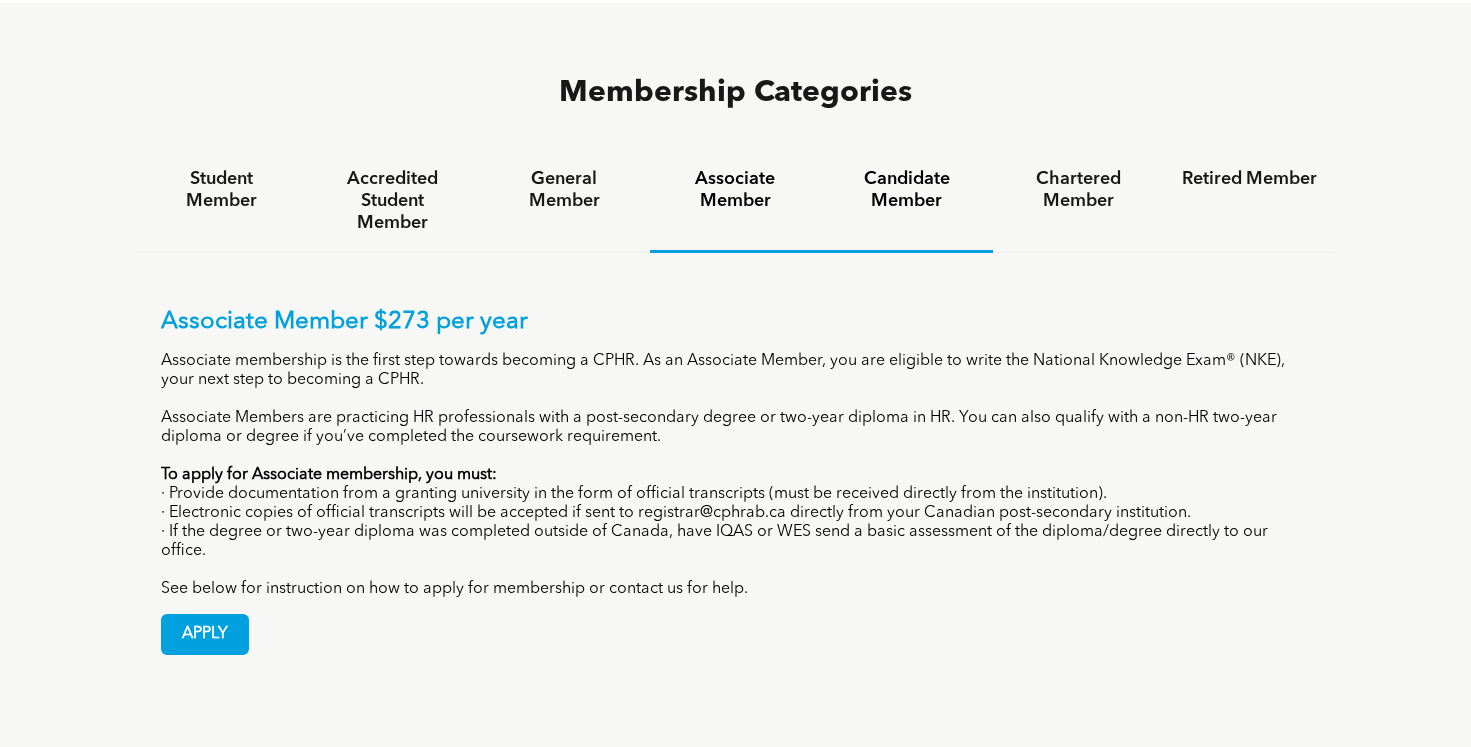 click on "Candidate Member" at bounding box center [906, 190] 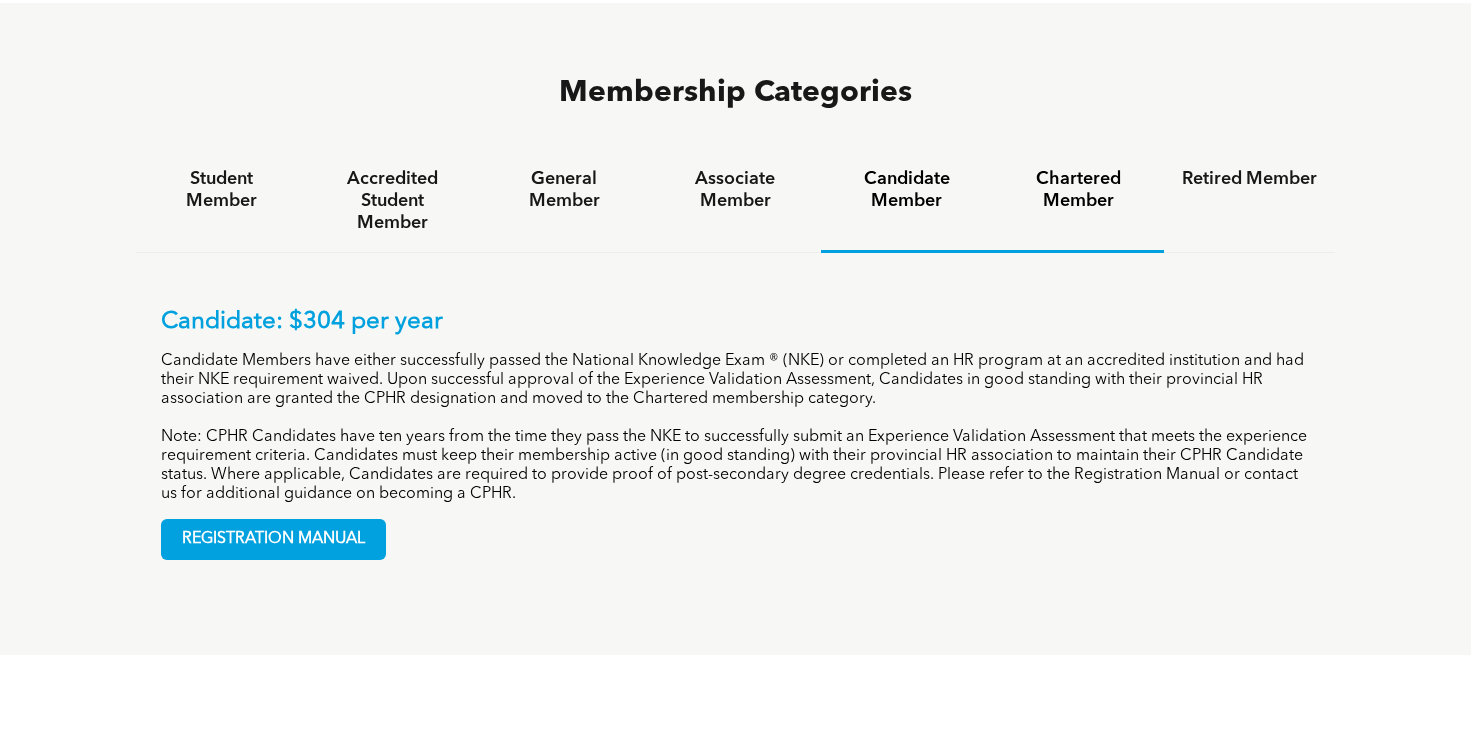 click on "Chartered Member" at bounding box center [1078, 190] 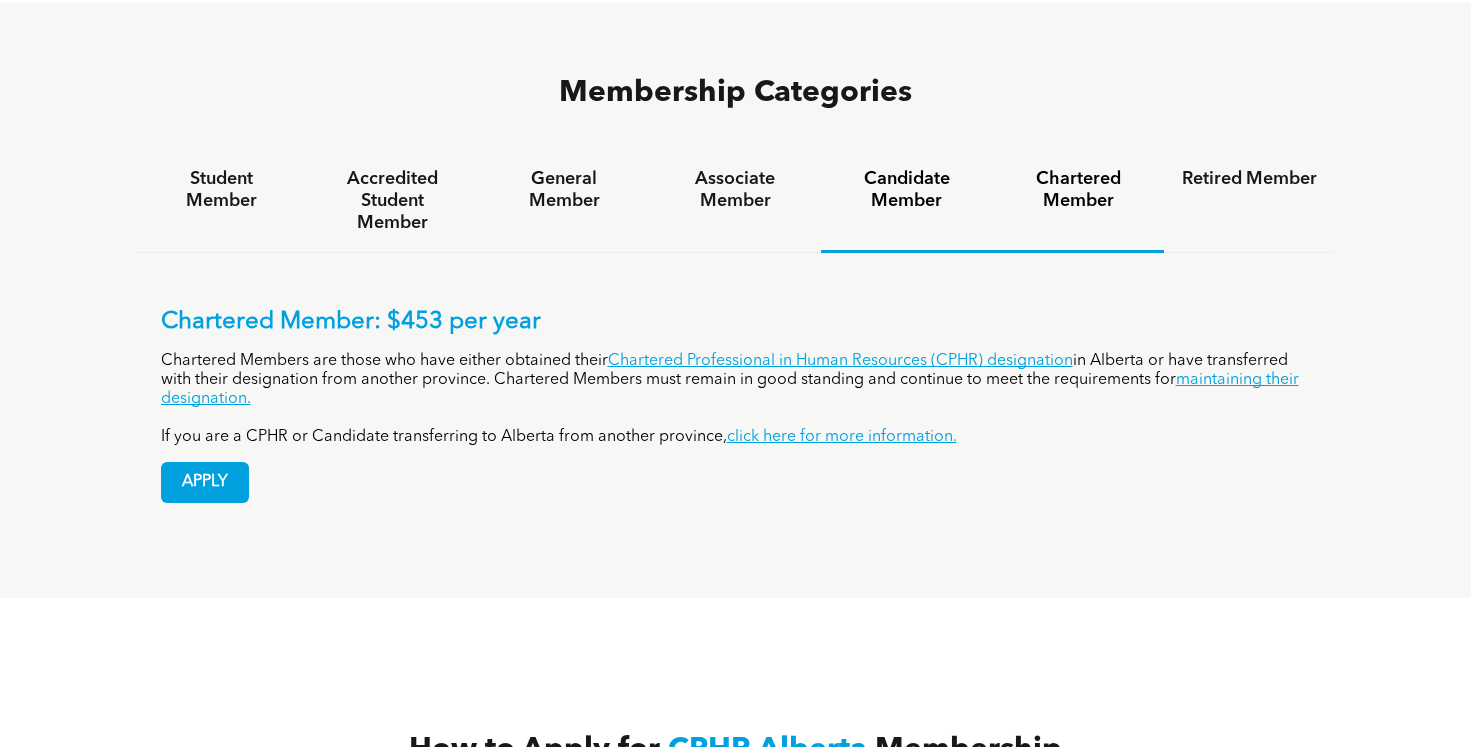 click on "Candidate Member" at bounding box center [906, 190] 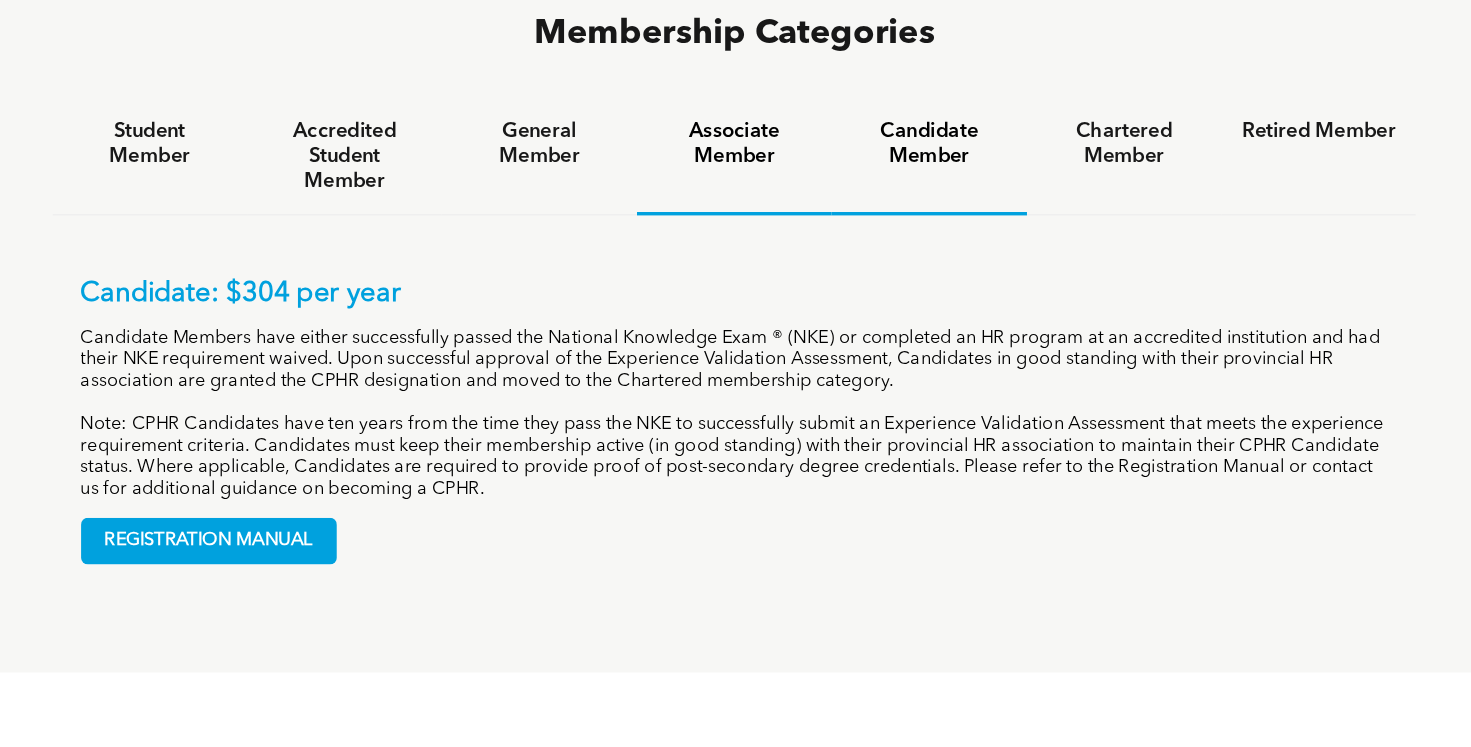 click on "Associate Member" at bounding box center [735, 190] 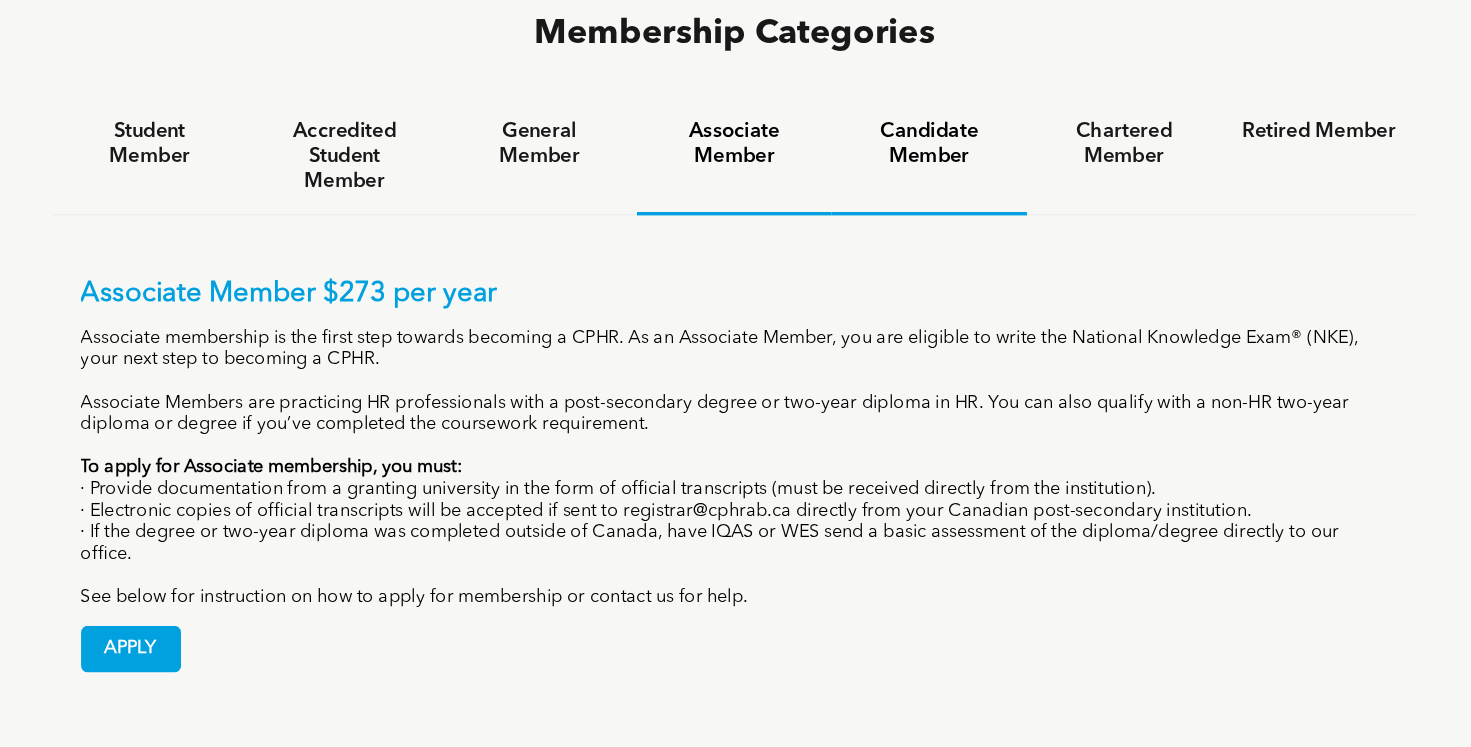 click on "Candidate Member" at bounding box center [906, 190] 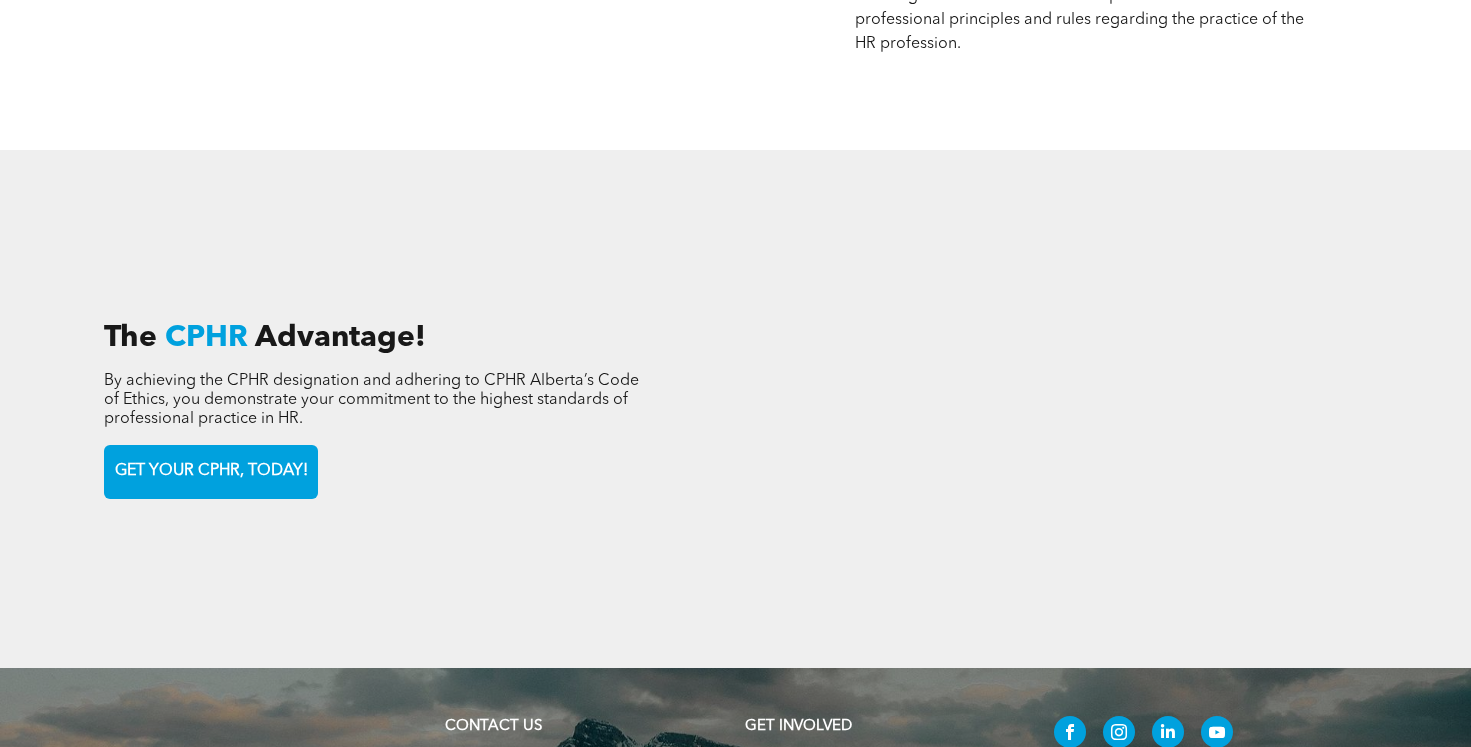 scroll, scrollTop: 2732, scrollLeft: 0, axis: vertical 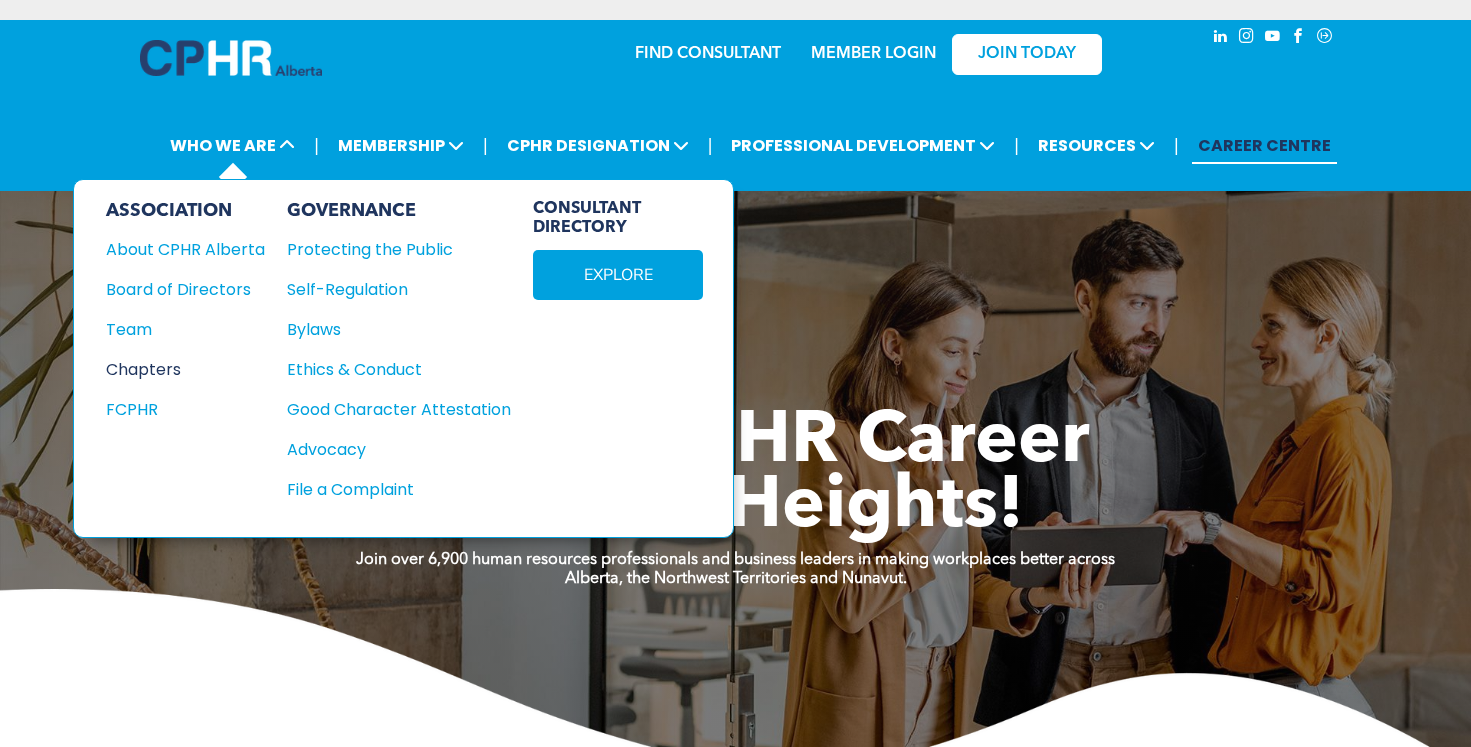 click on "Chapters" at bounding box center (177, 369) 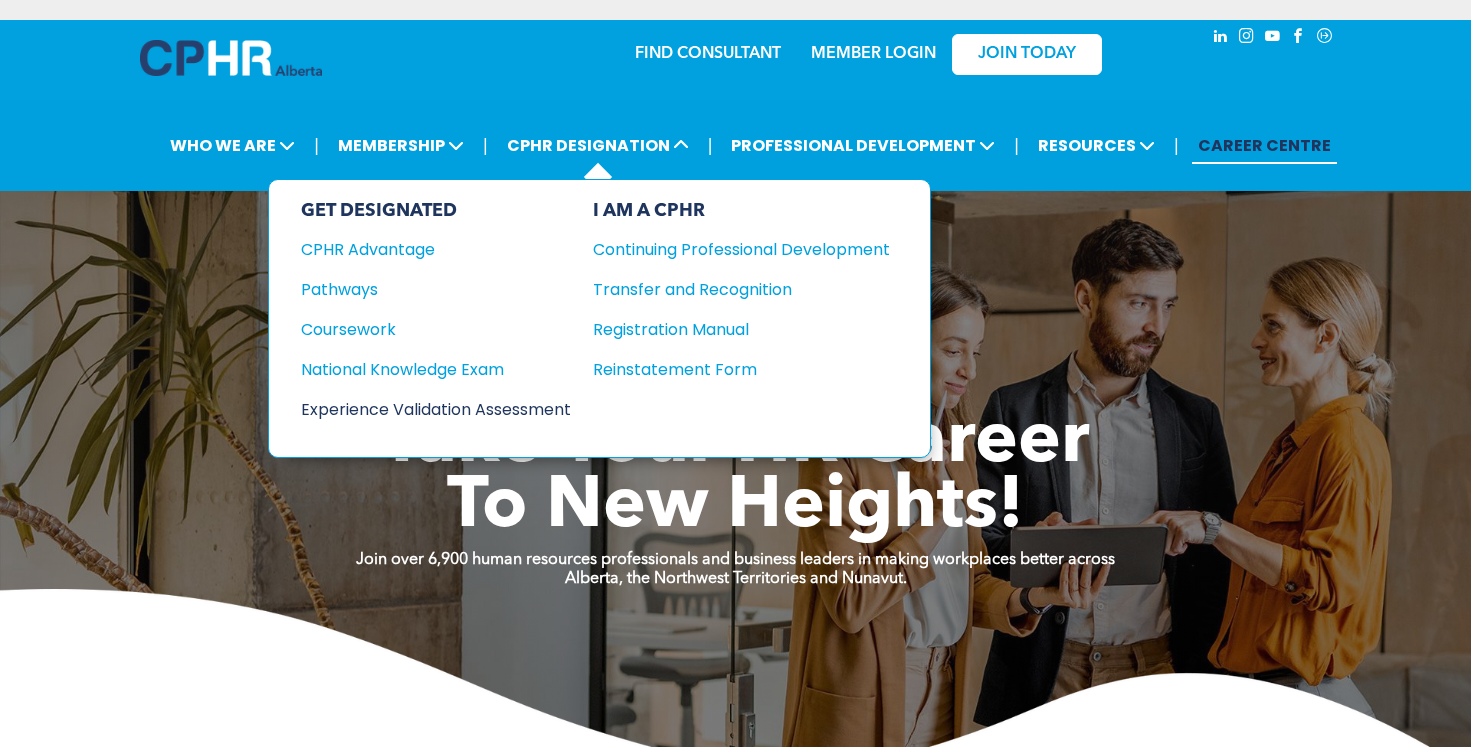 click on "Experience Validation Assessment" at bounding box center [422, 409] 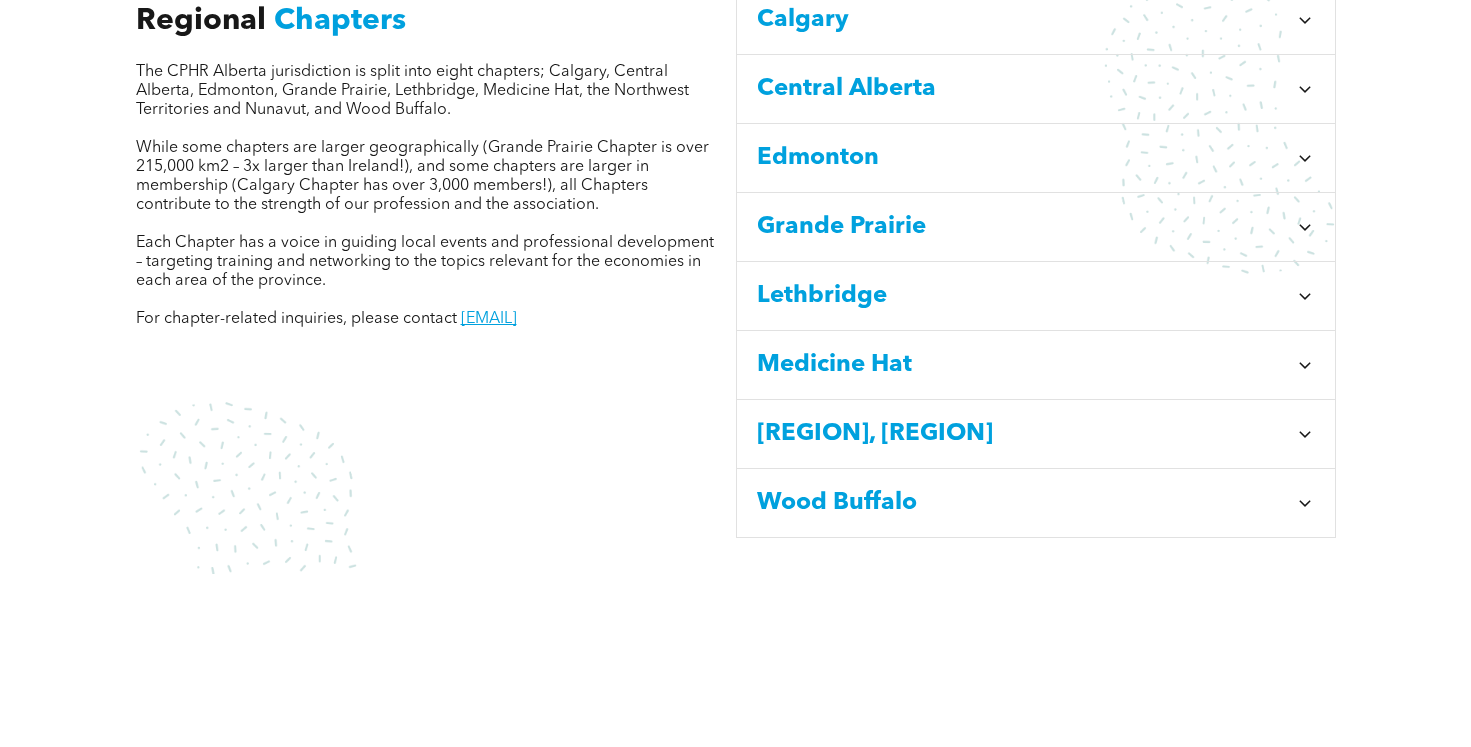 scroll, scrollTop: 645, scrollLeft: 0, axis: vertical 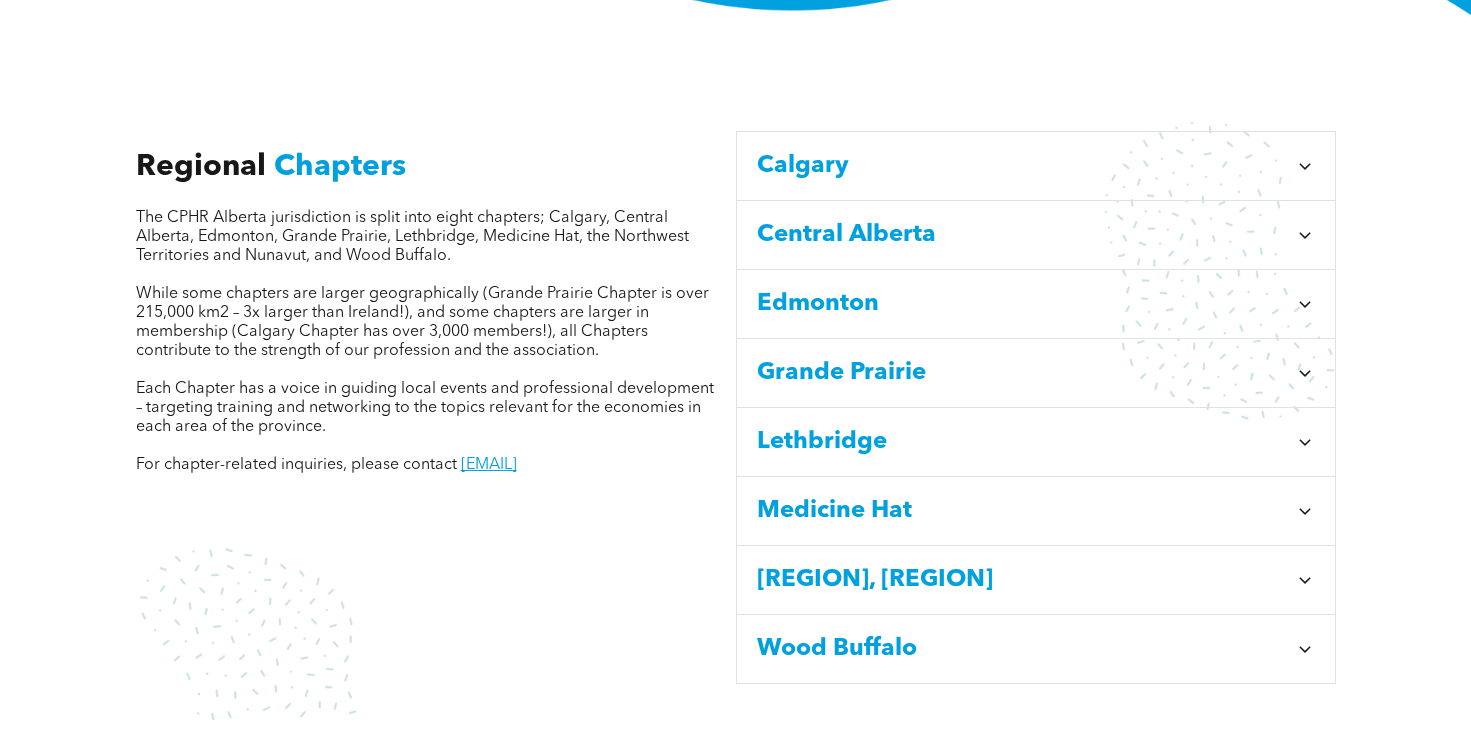 click on "Calgary" at bounding box center (1022, 166) 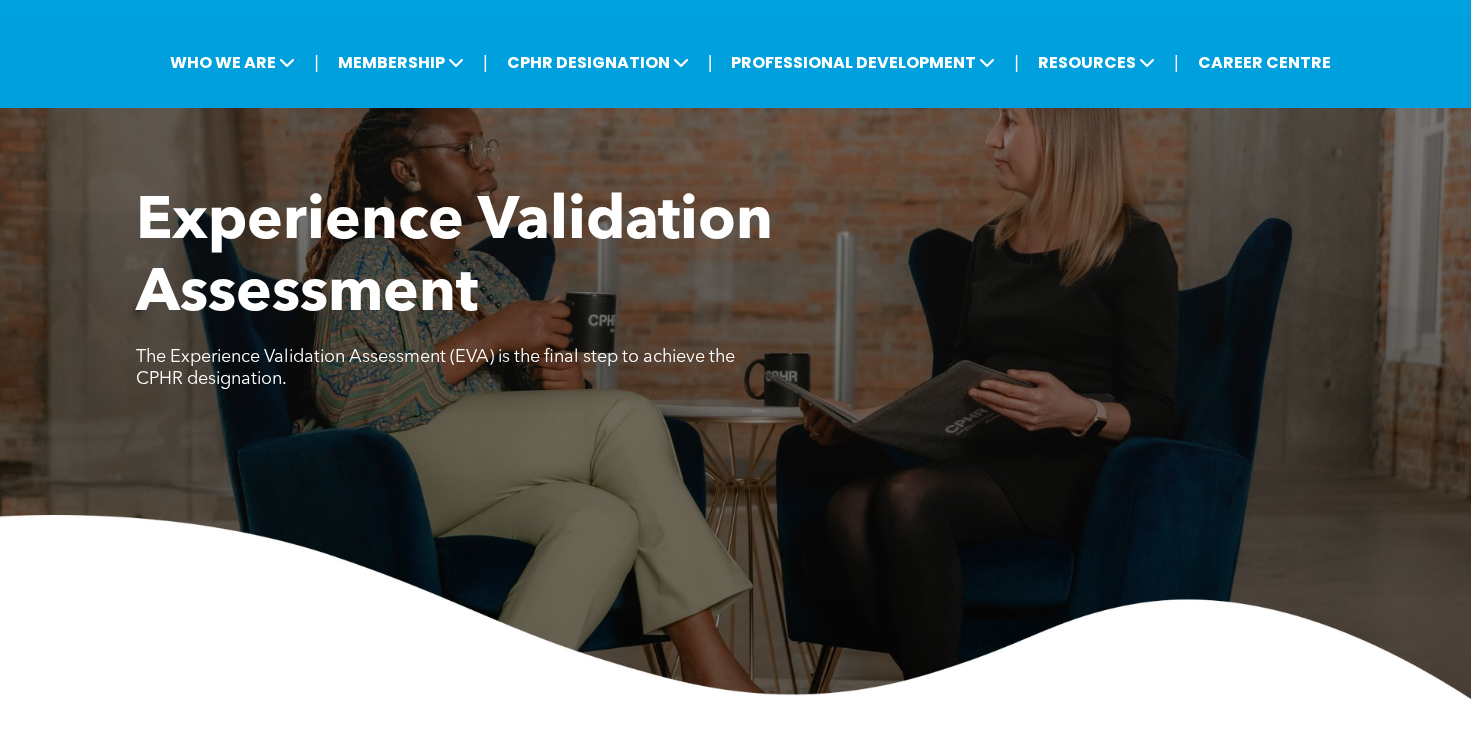 scroll, scrollTop: 0, scrollLeft: 0, axis: both 